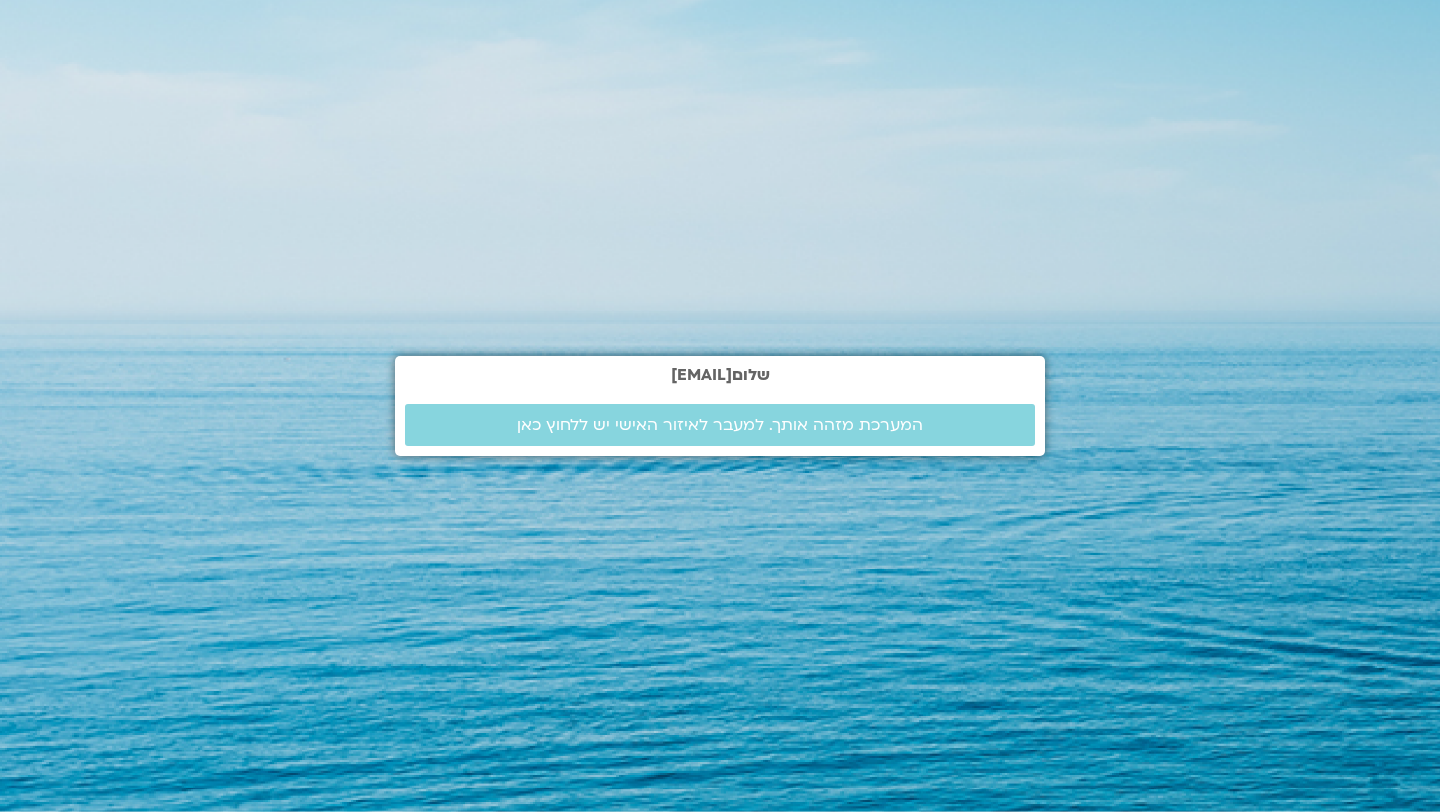 scroll, scrollTop: 0, scrollLeft: 0, axis: both 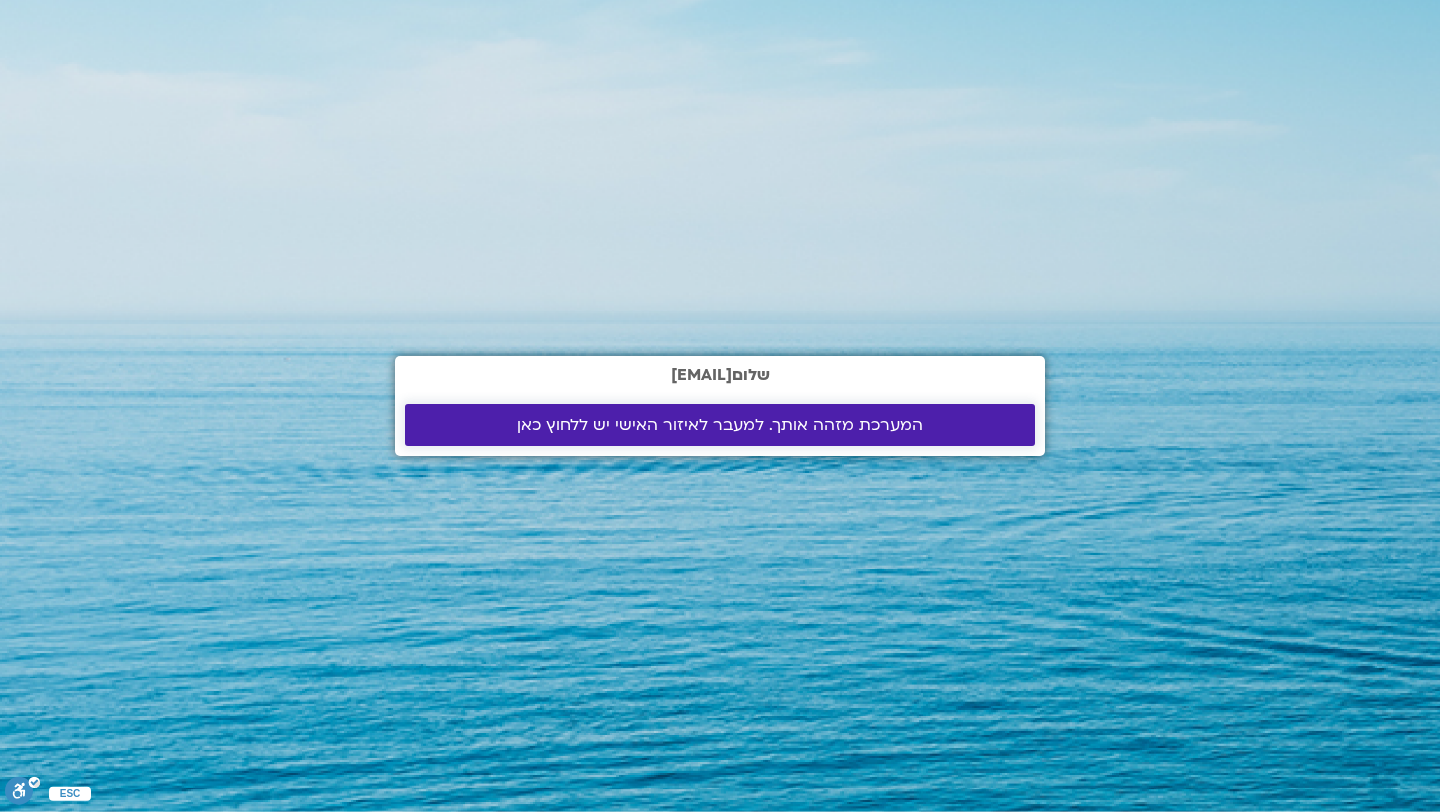 click on "המערכת מזהה אותך. למעבר לאיזור האישי יש ללחוץ כאן" at bounding box center [720, 425] 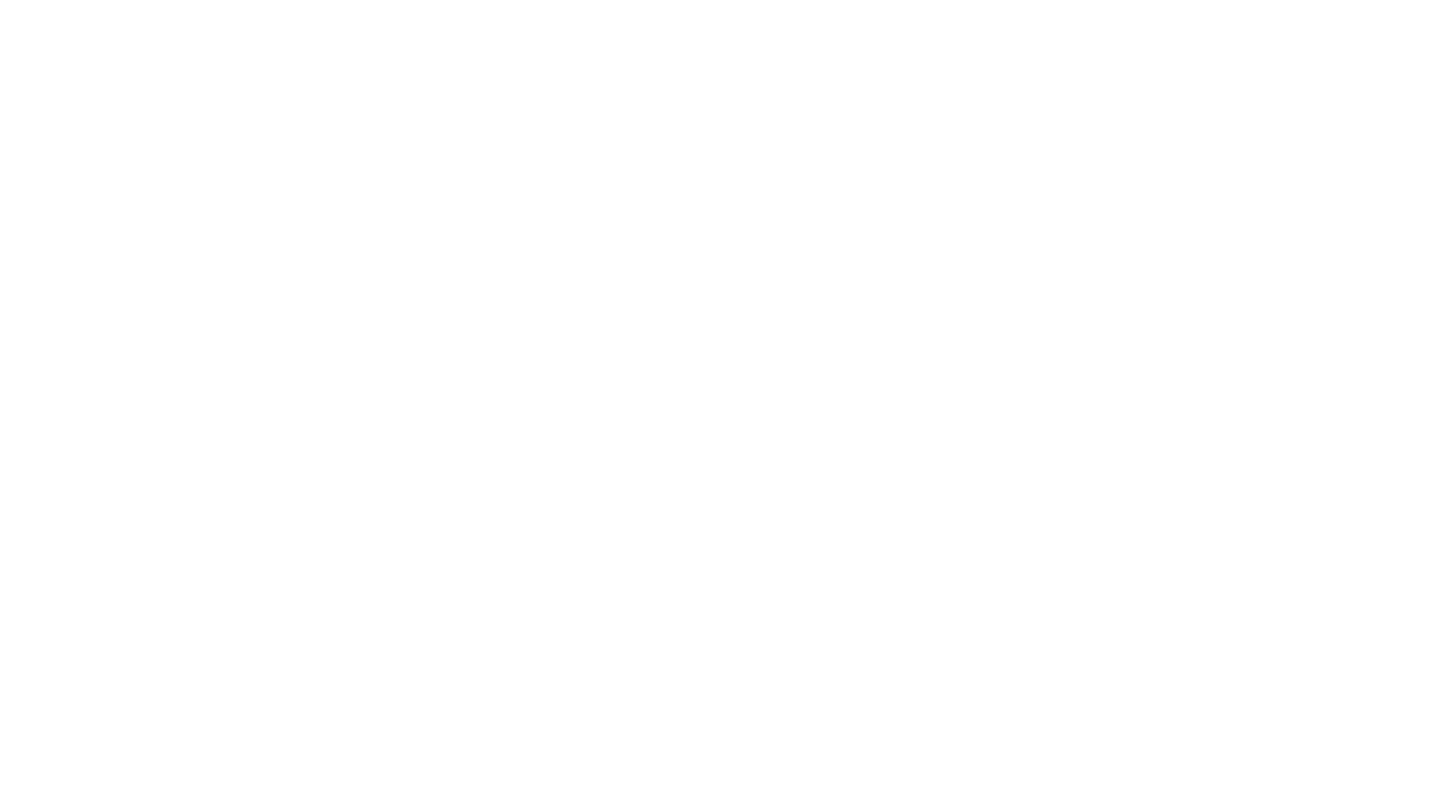 scroll, scrollTop: 0, scrollLeft: 0, axis: both 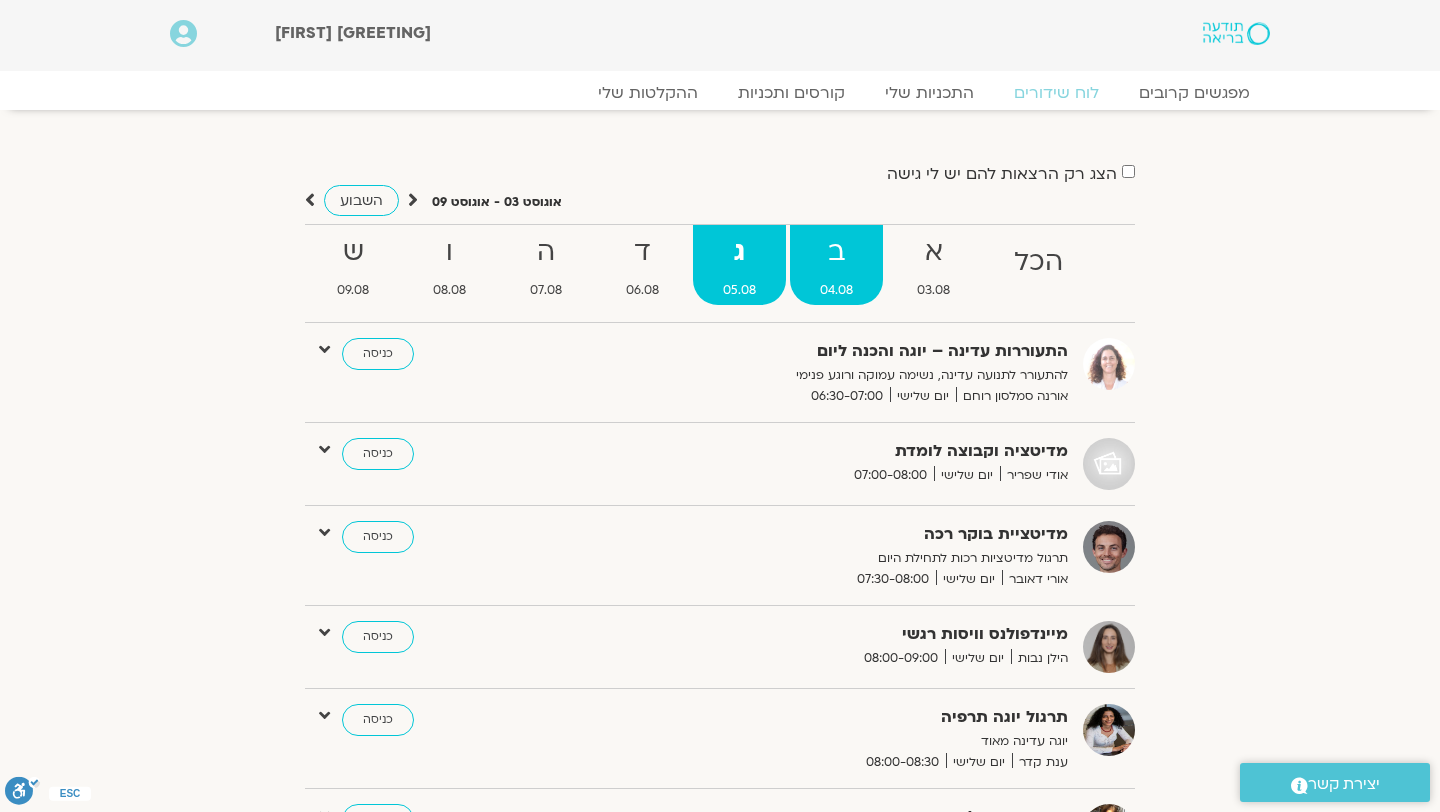 click on "ב" at bounding box center (836, 252) 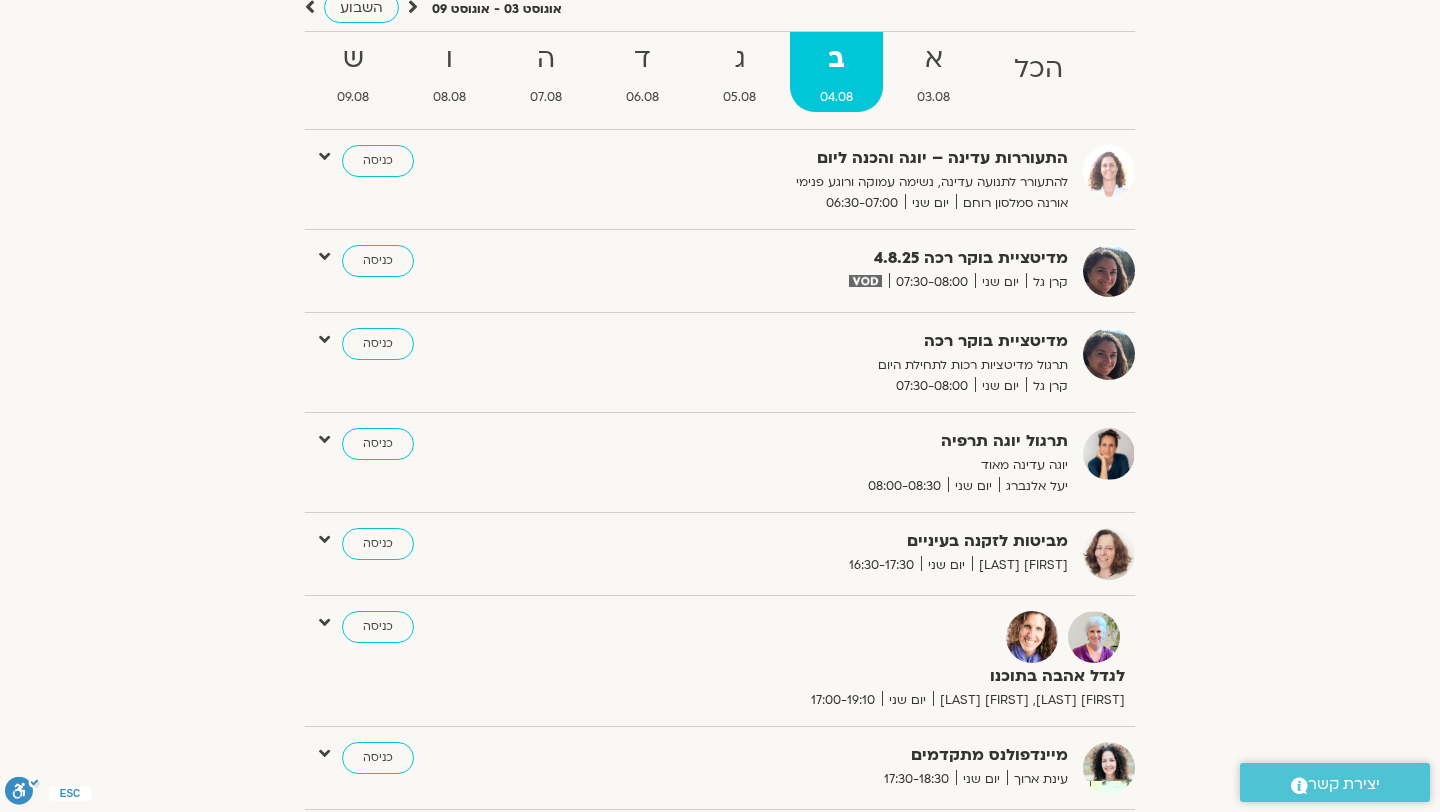 scroll, scrollTop: 190, scrollLeft: 0, axis: vertical 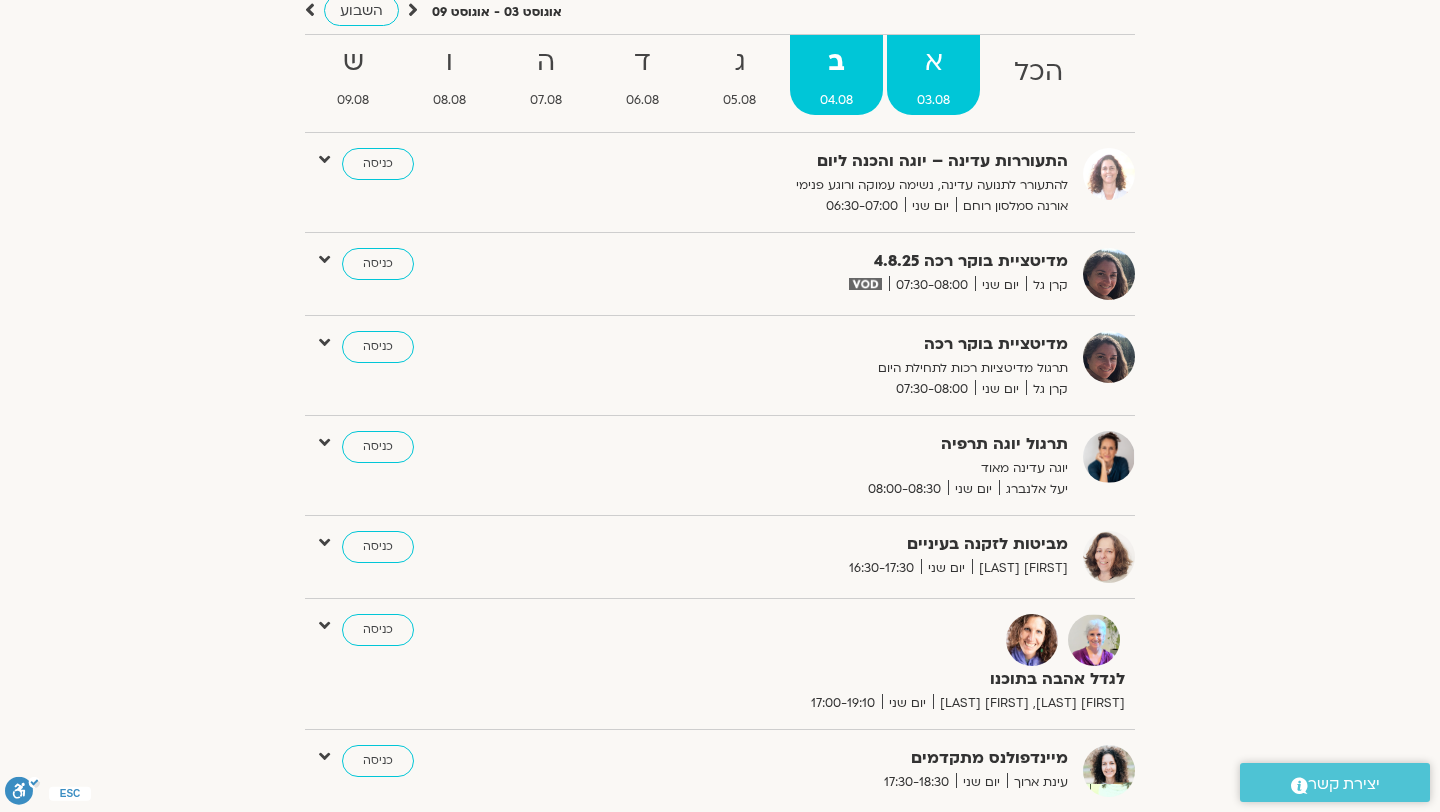 click on "א" at bounding box center [933, 62] 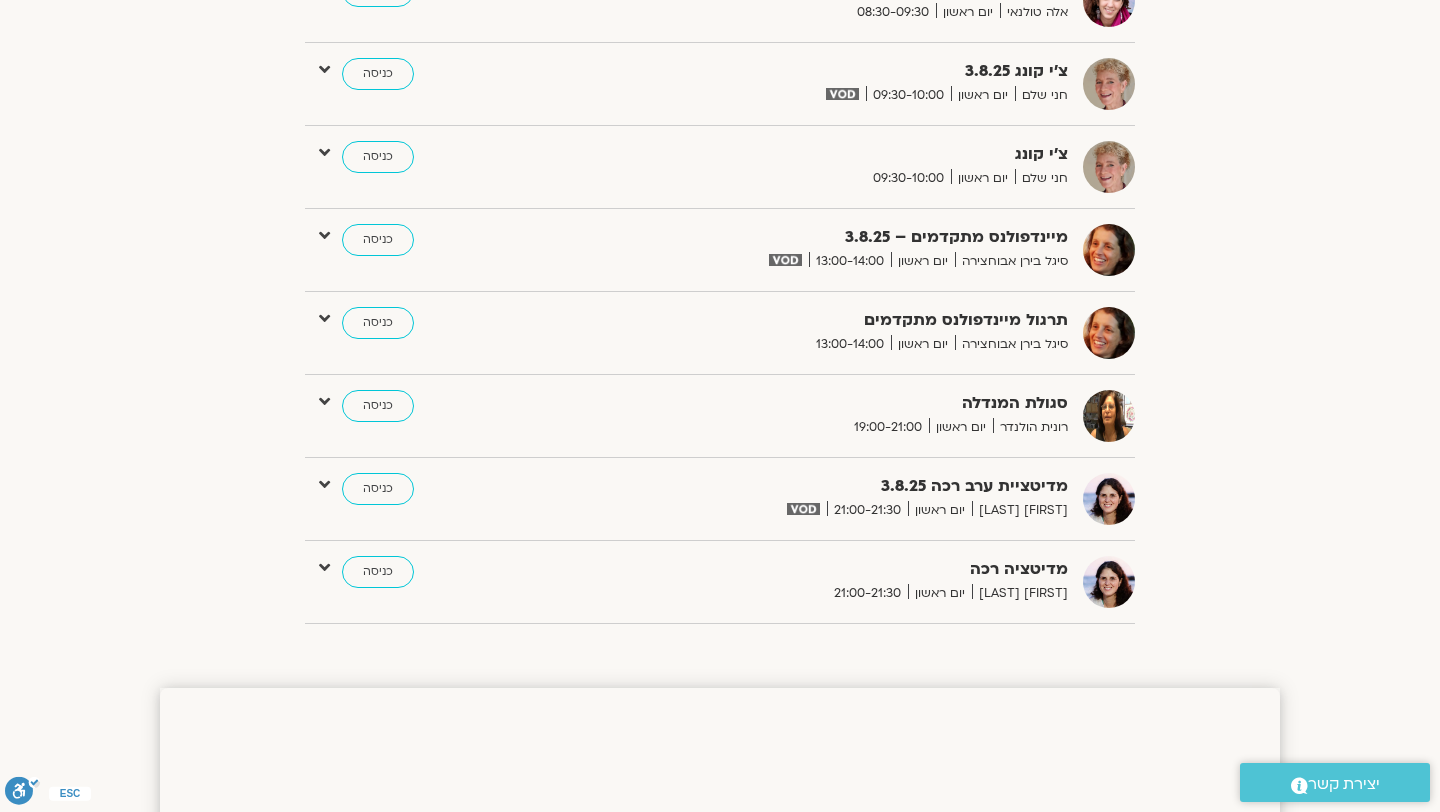 scroll, scrollTop: 998, scrollLeft: 0, axis: vertical 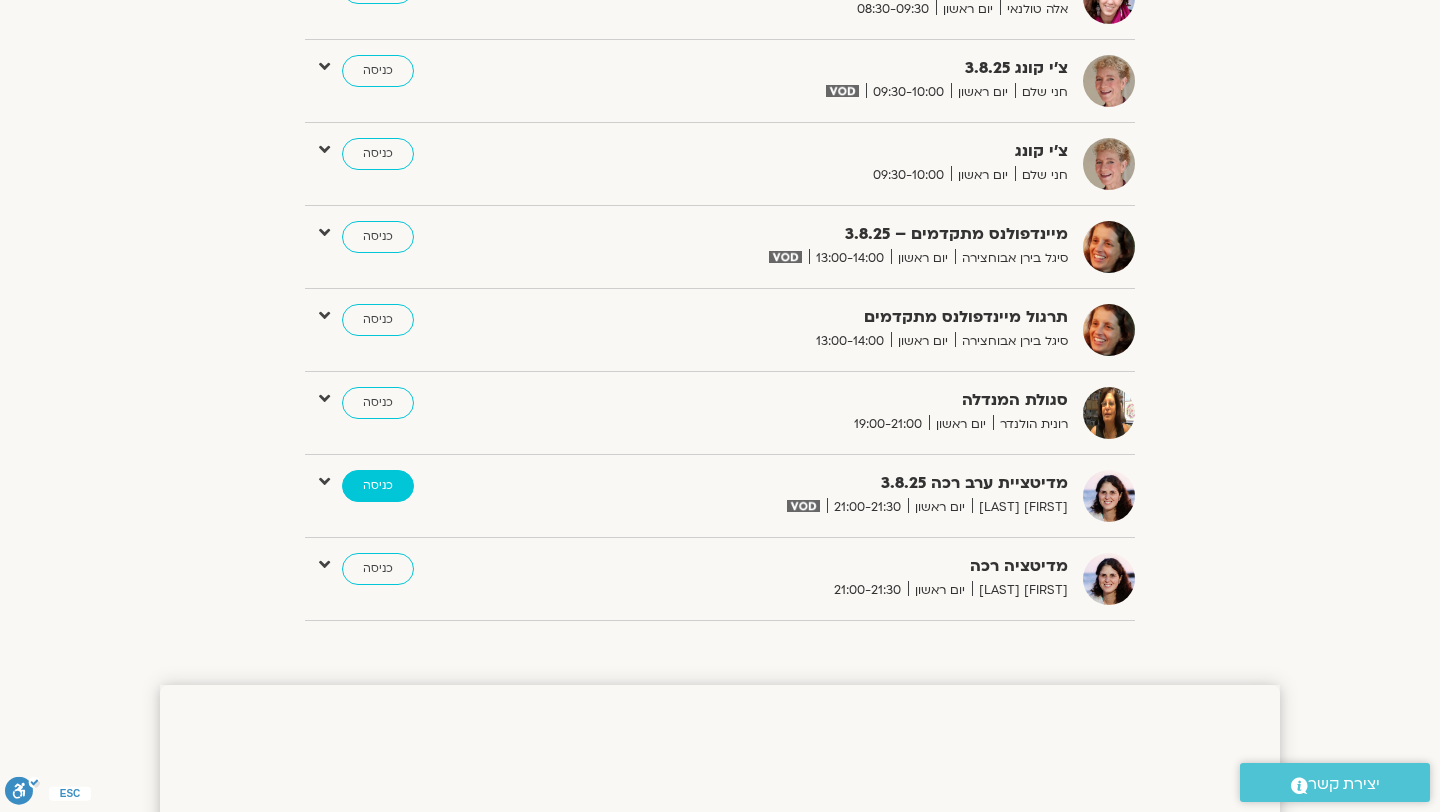 click on "כניסה" at bounding box center [378, 486] 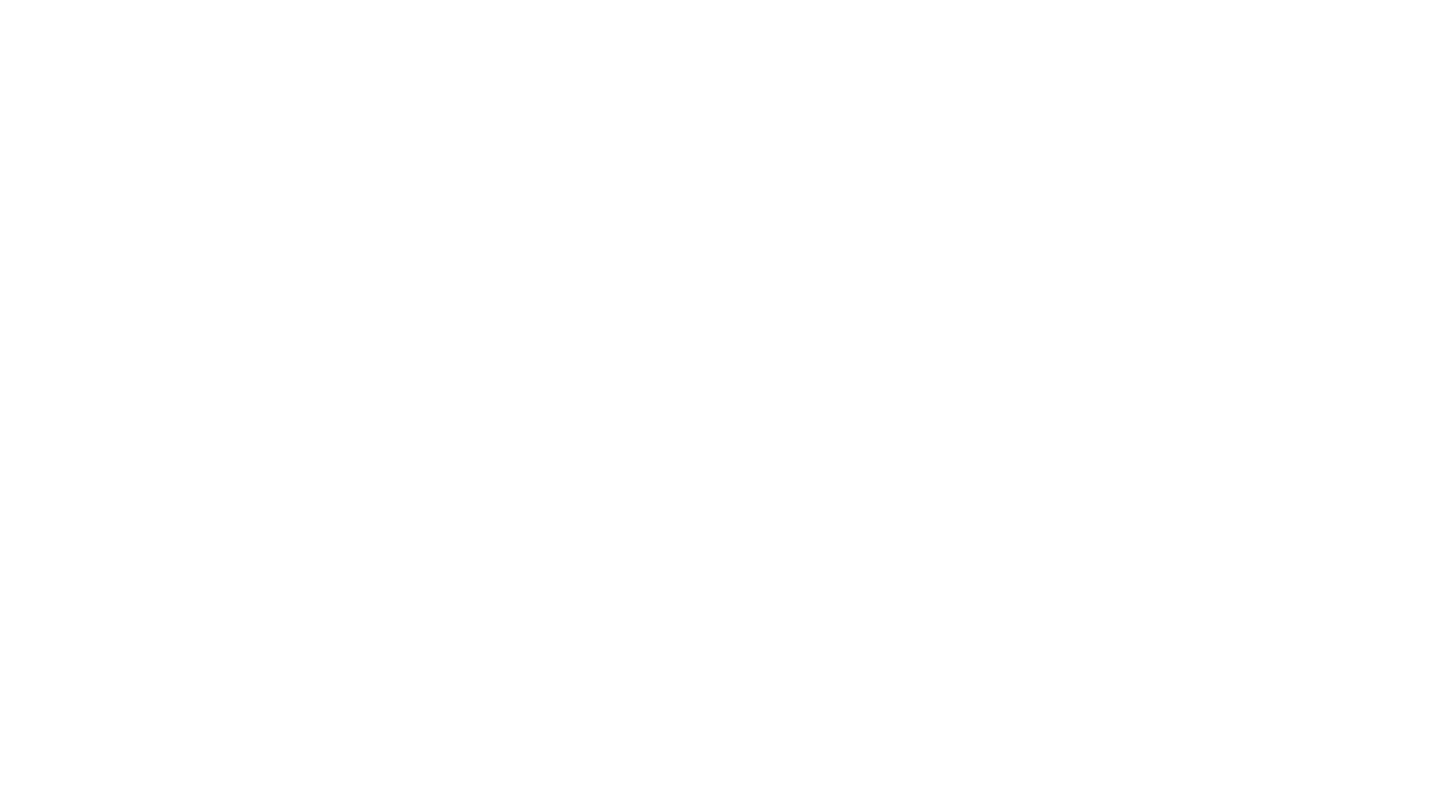 scroll, scrollTop: 0, scrollLeft: 0, axis: both 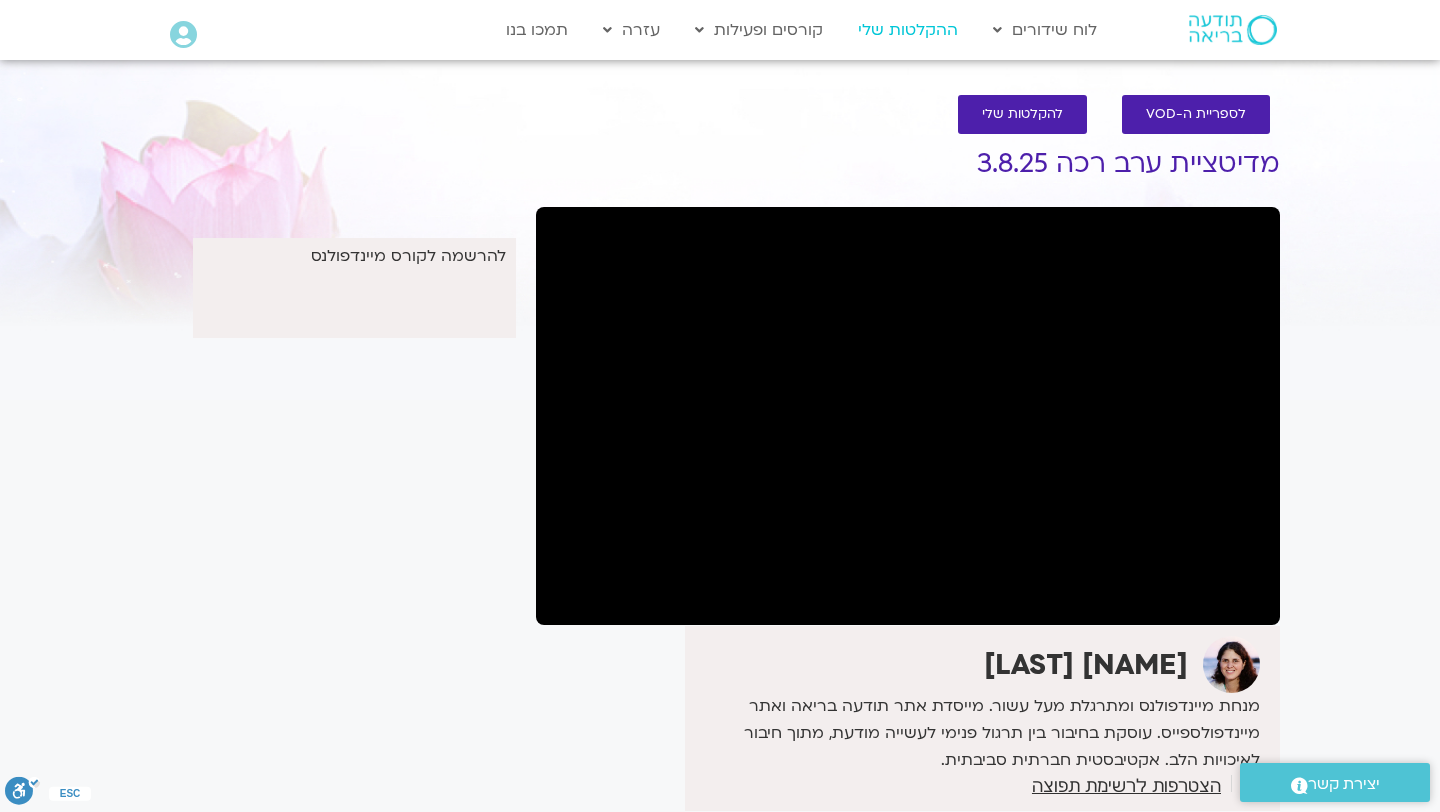 click on "ההקלטות שלי" at bounding box center [908, 30] 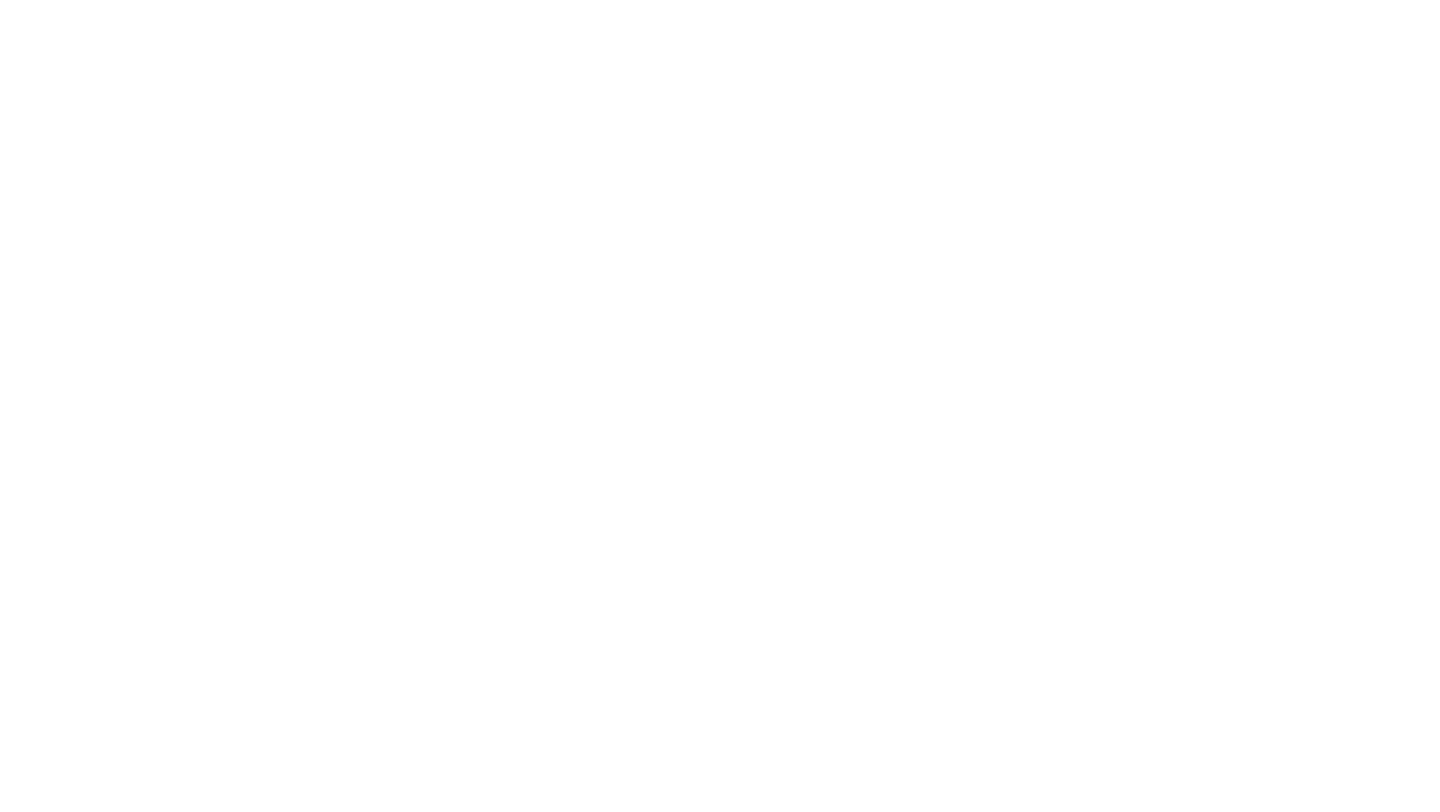 scroll, scrollTop: 0, scrollLeft: 0, axis: both 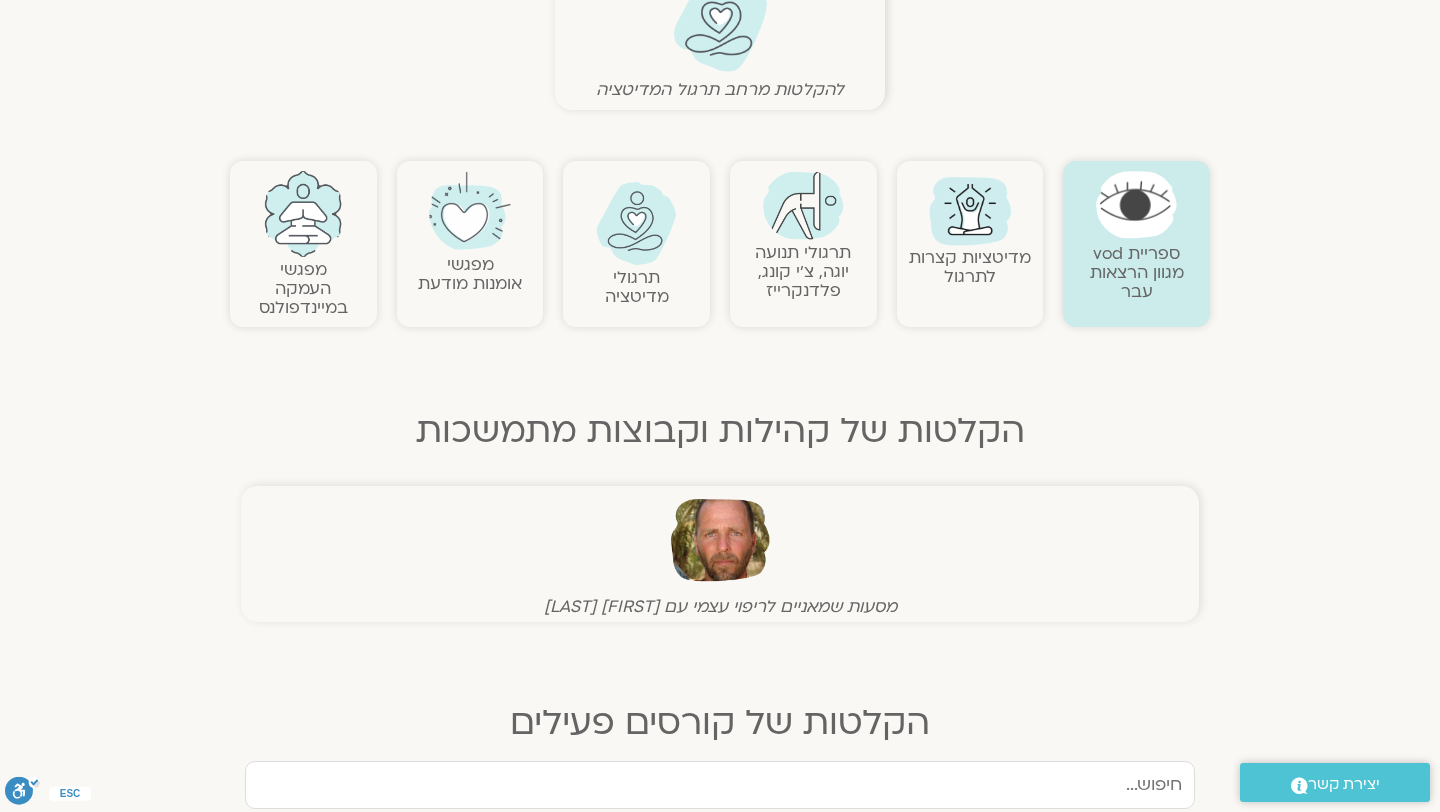 click on "מדיטציות קצרות לתרגול" at bounding box center [970, 267] 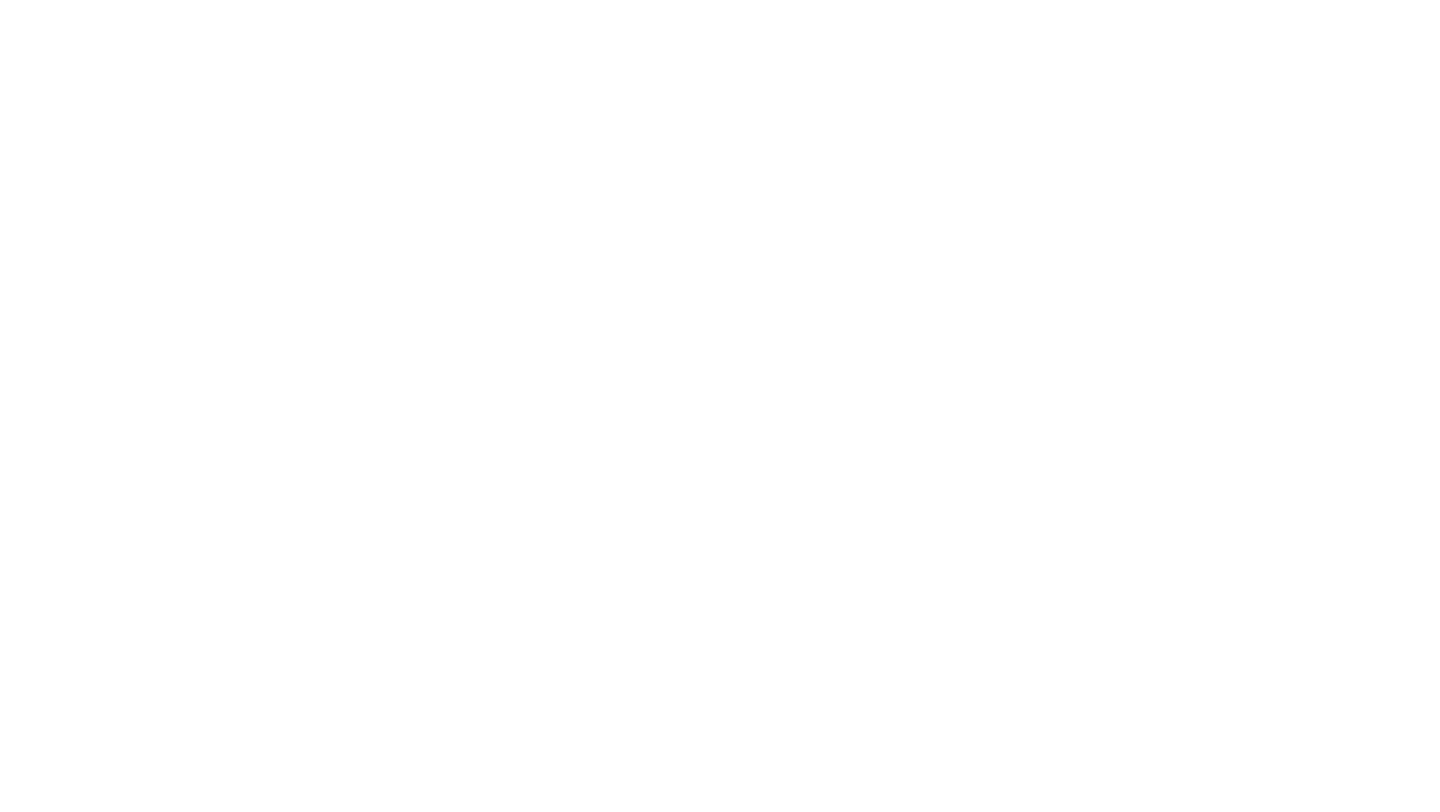 scroll, scrollTop: 0, scrollLeft: 0, axis: both 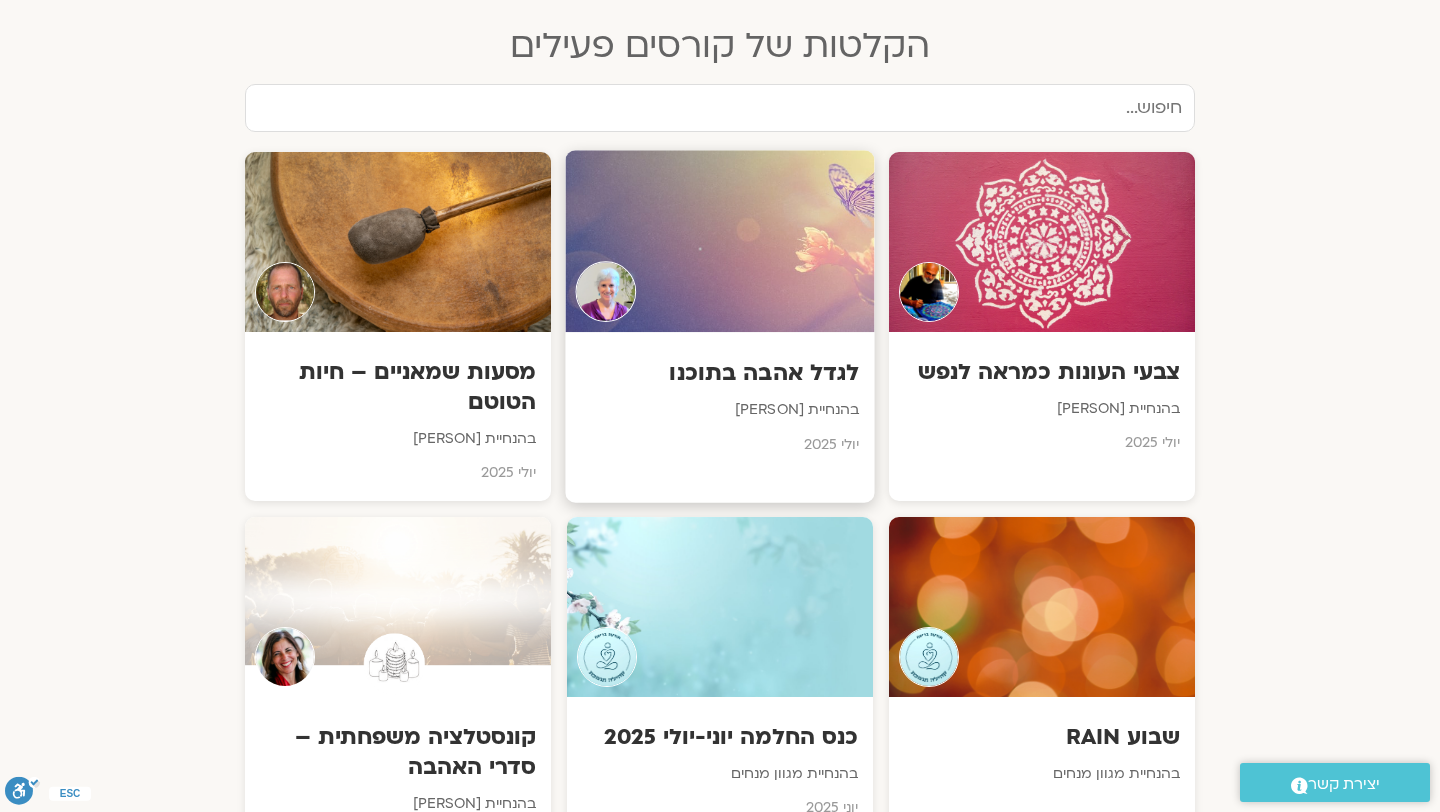 click on "לגדל אהבה בתוכנו" at bounding box center [720, 372] 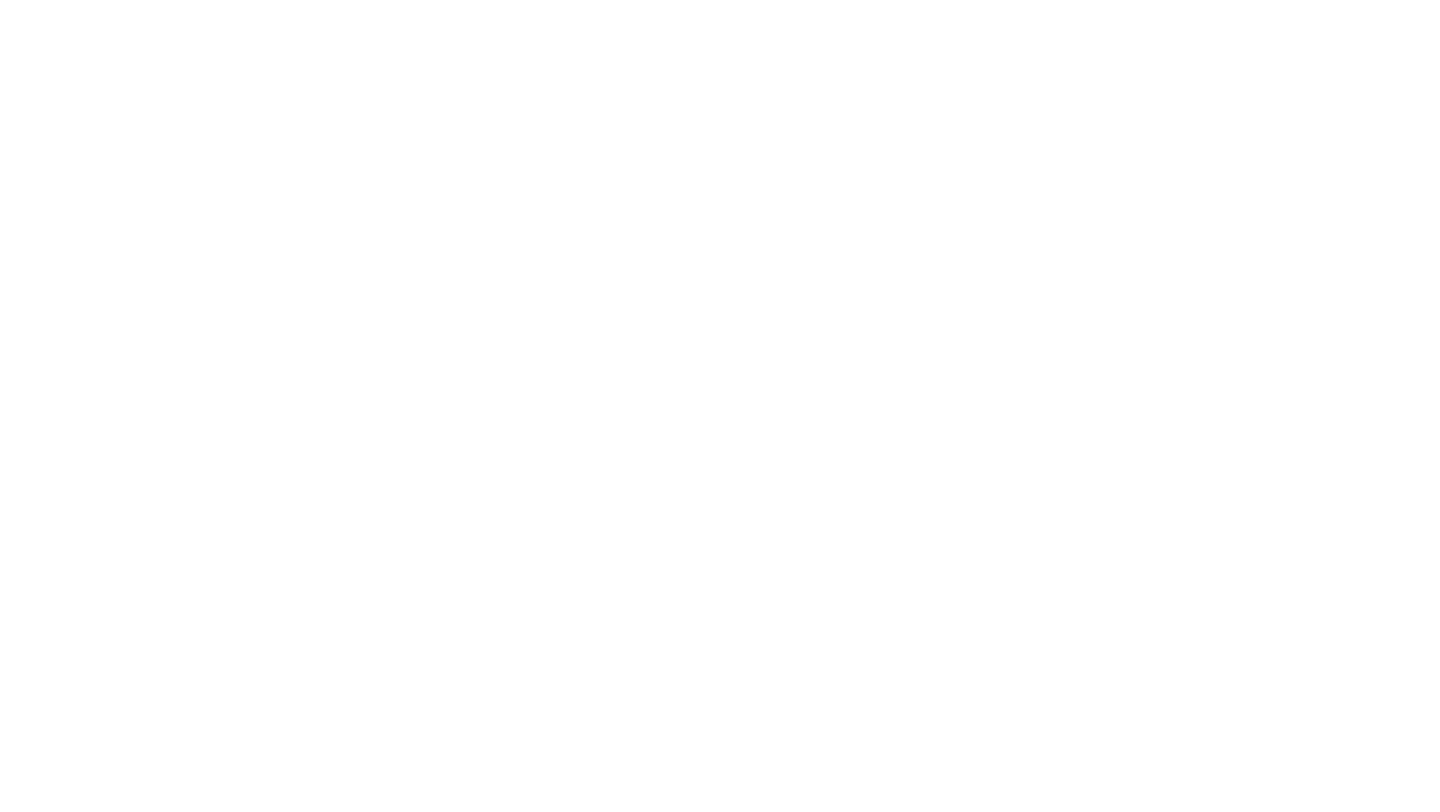 scroll, scrollTop: 0, scrollLeft: 0, axis: both 